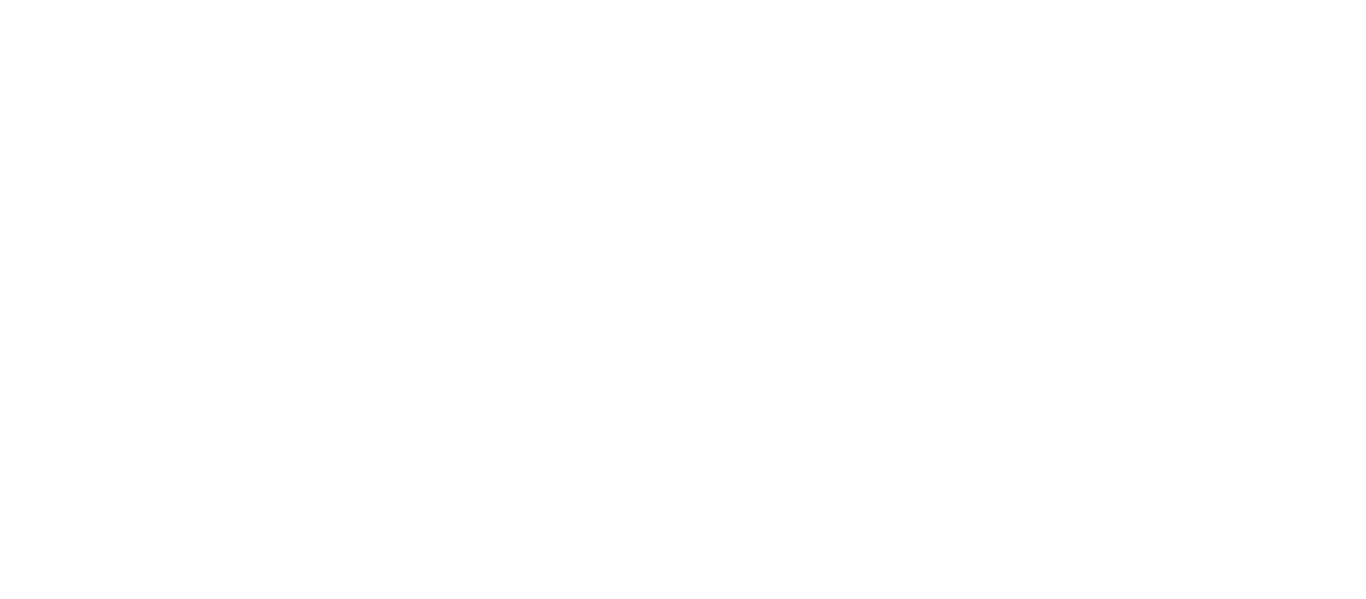 scroll, scrollTop: 0, scrollLeft: 0, axis: both 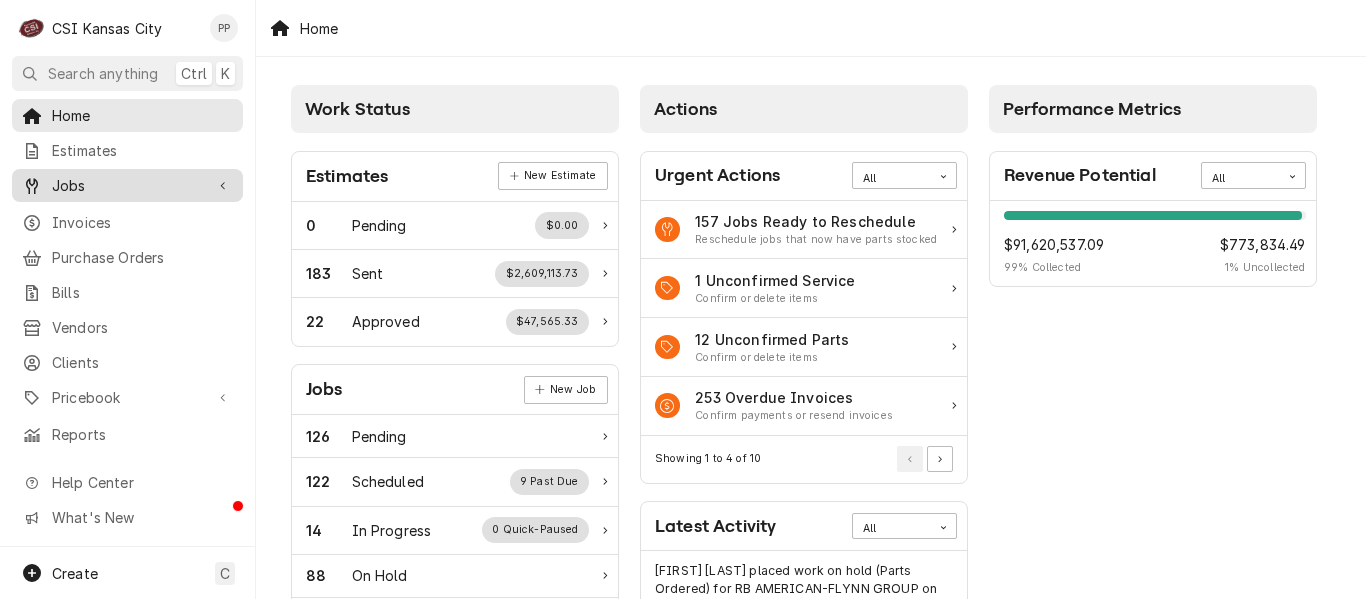 click on "Jobs" at bounding box center (127, 185) 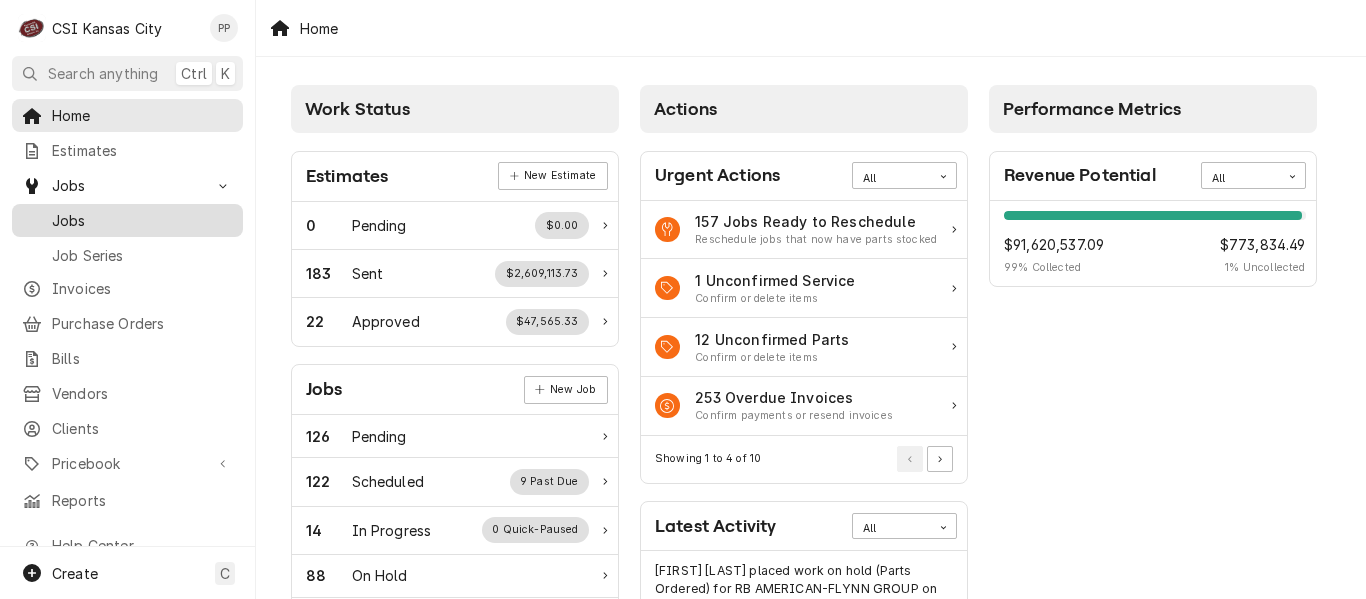 click on "Jobs" at bounding box center [142, 220] 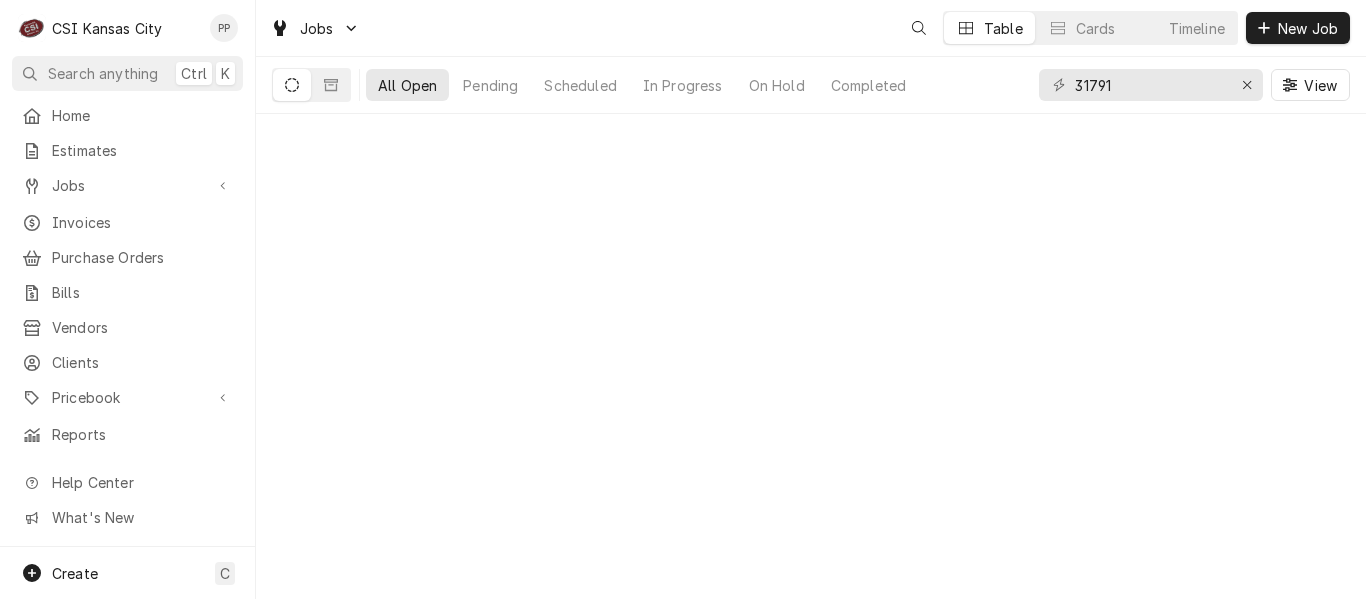 scroll, scrollTop: 0, scrollLeft: 0, axis: both 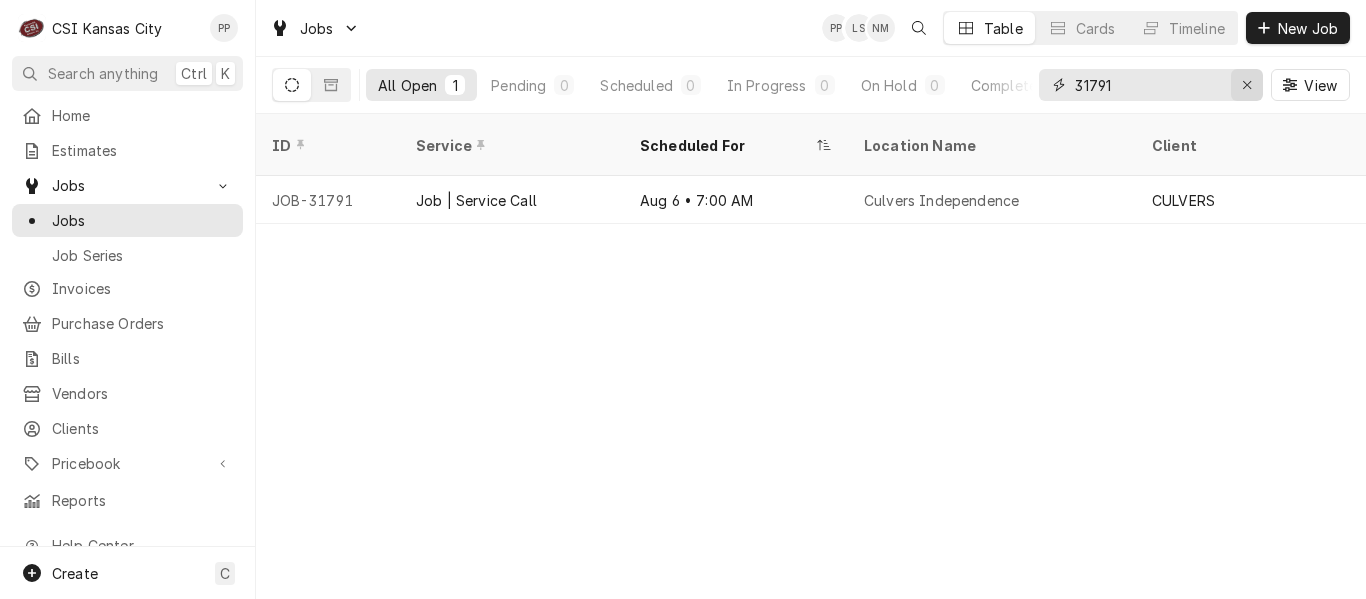 click at bounding box center (1247, 85) 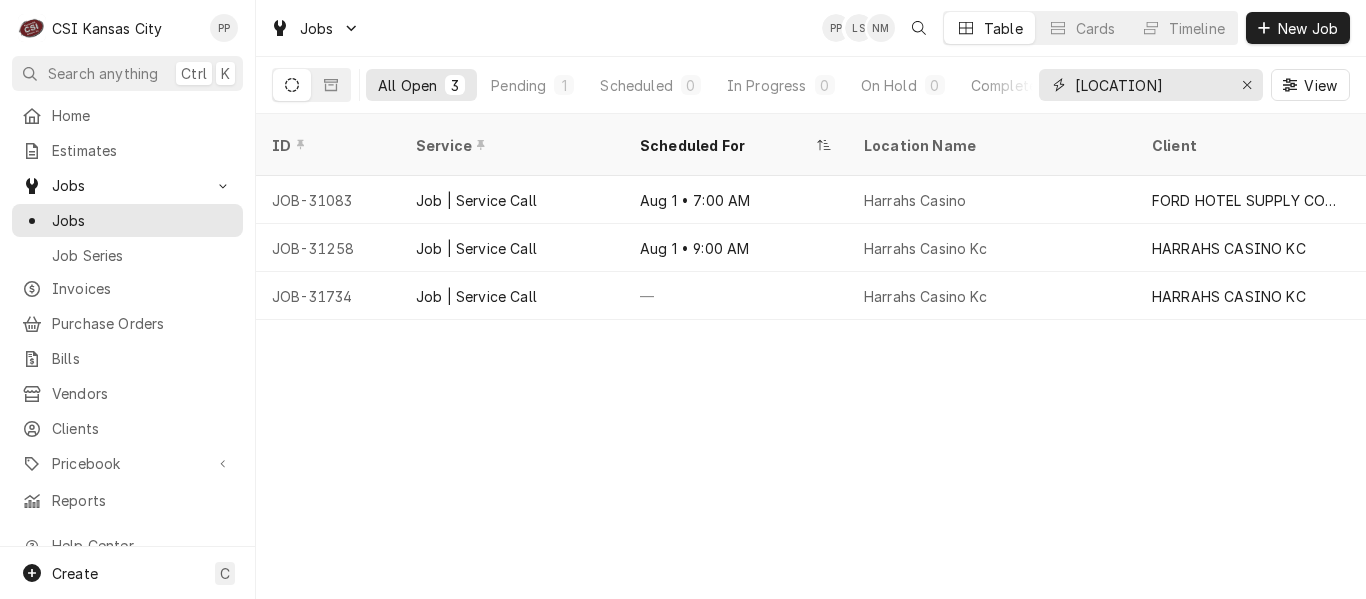 type on "[LOCATION]" 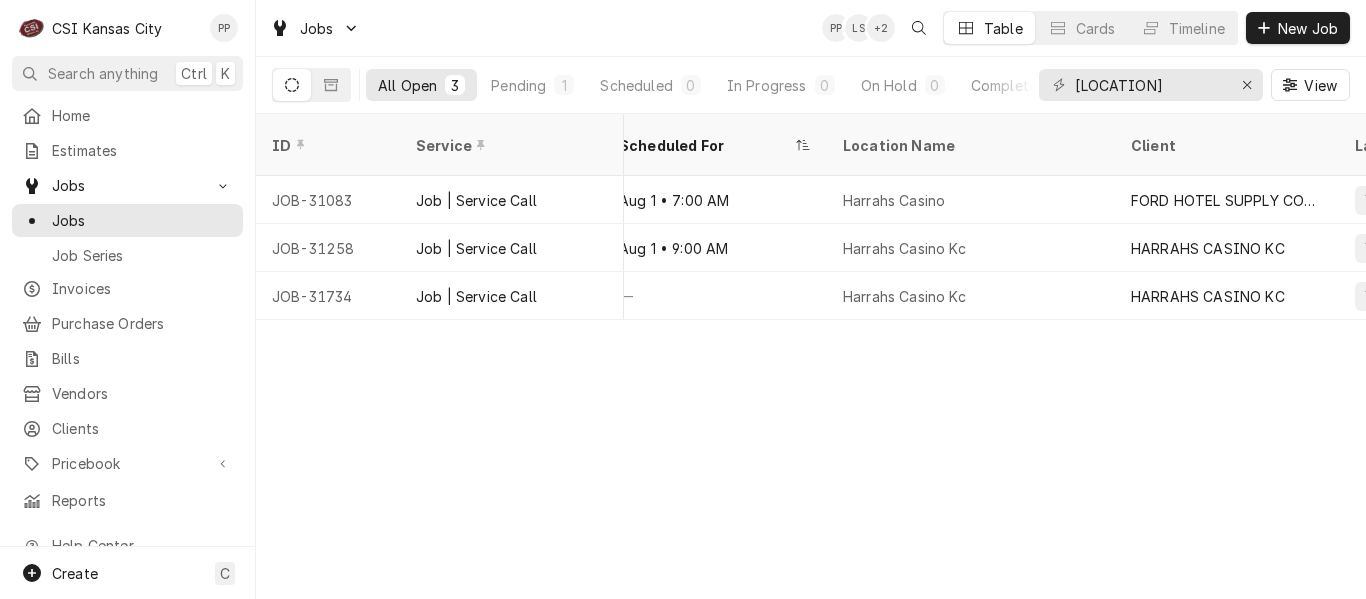 scroll, scrollTop: 0, scrollLeft: 0, axis: both 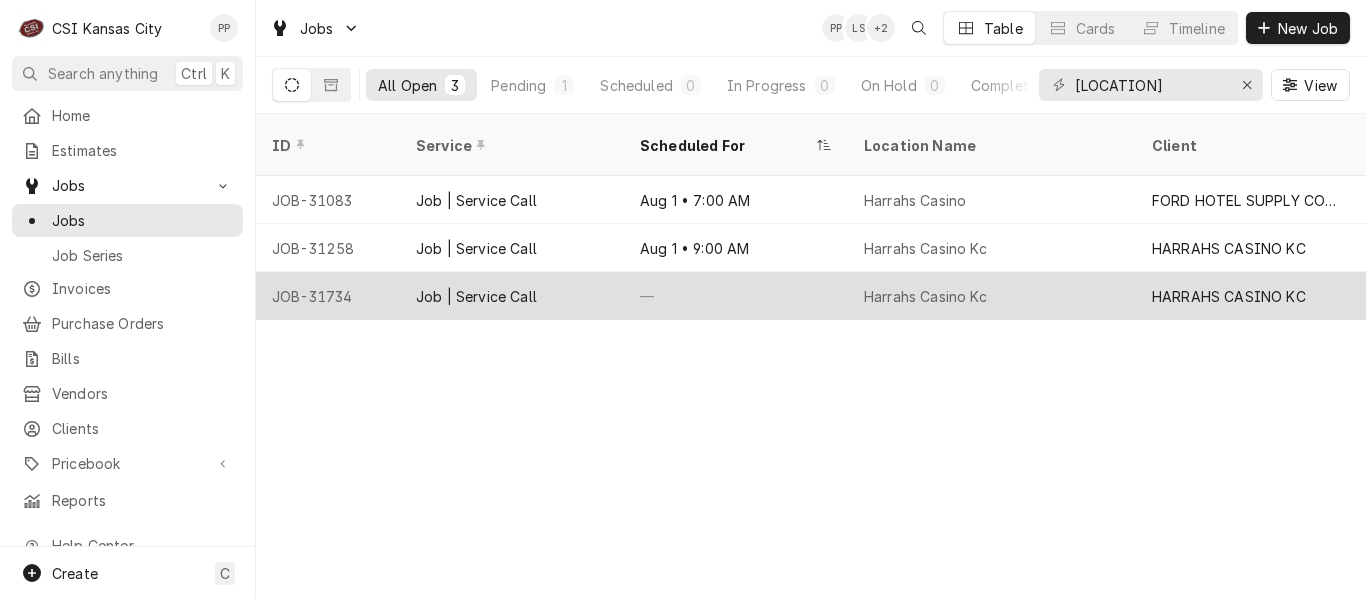 click on "—" at bounding box center [736, 296] 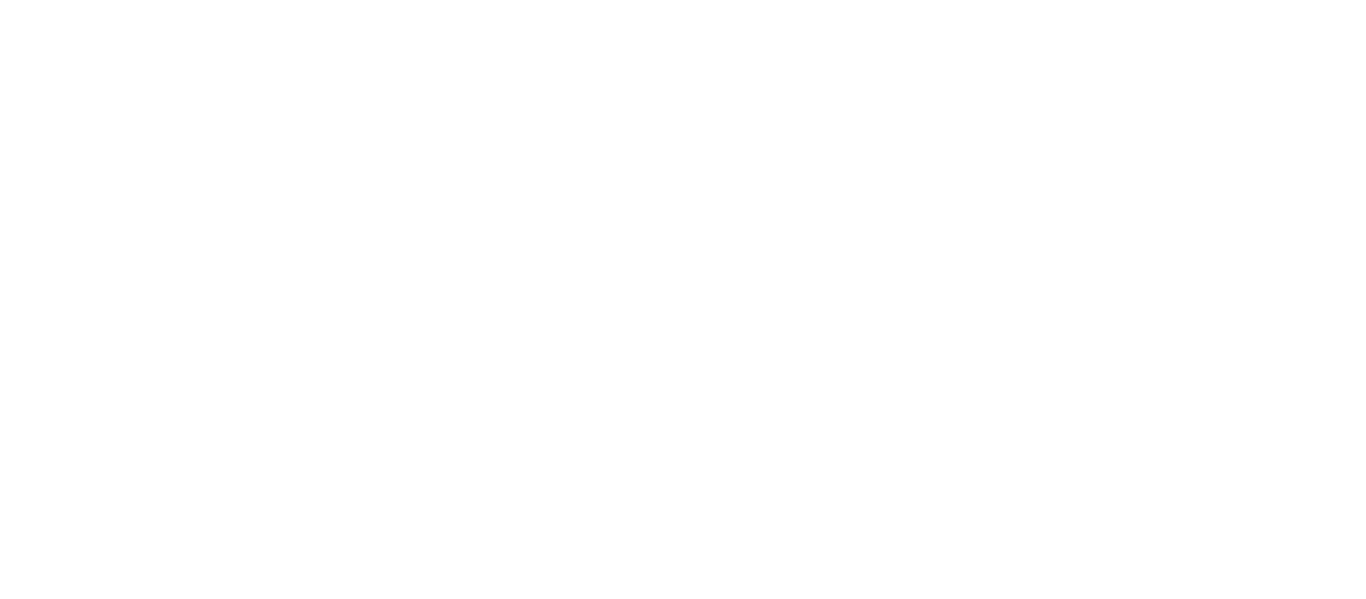 scroll, scrollTop: 0, scrollLeft: 0, axis: both 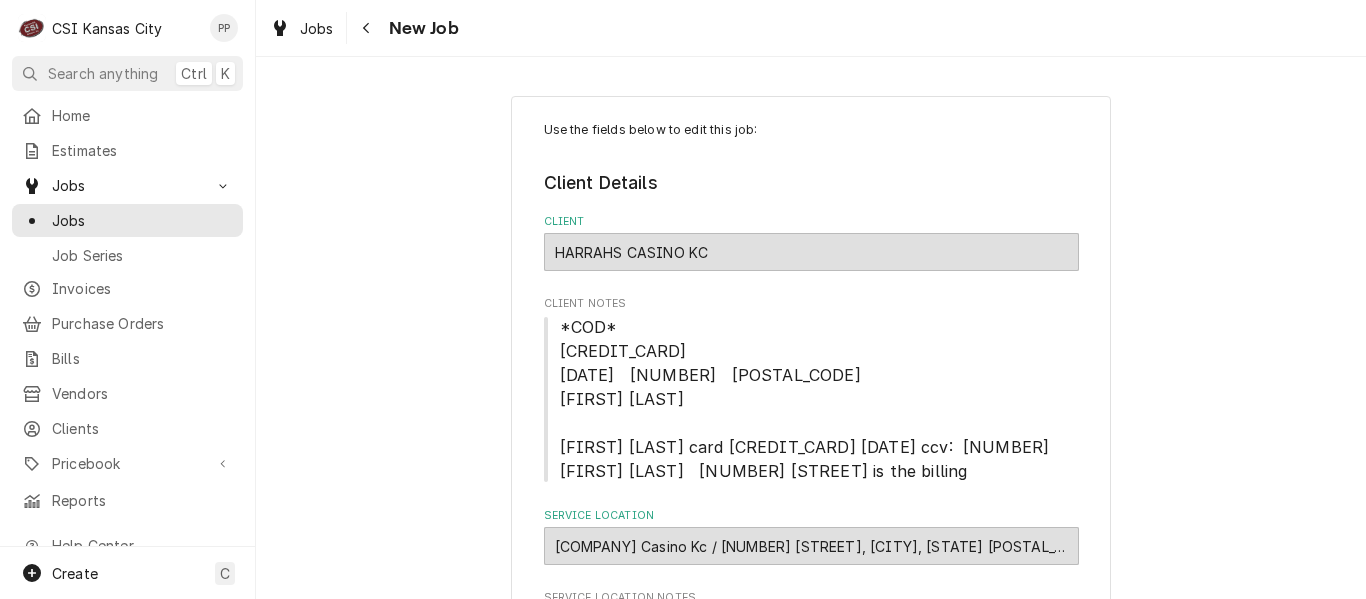 type on "x" 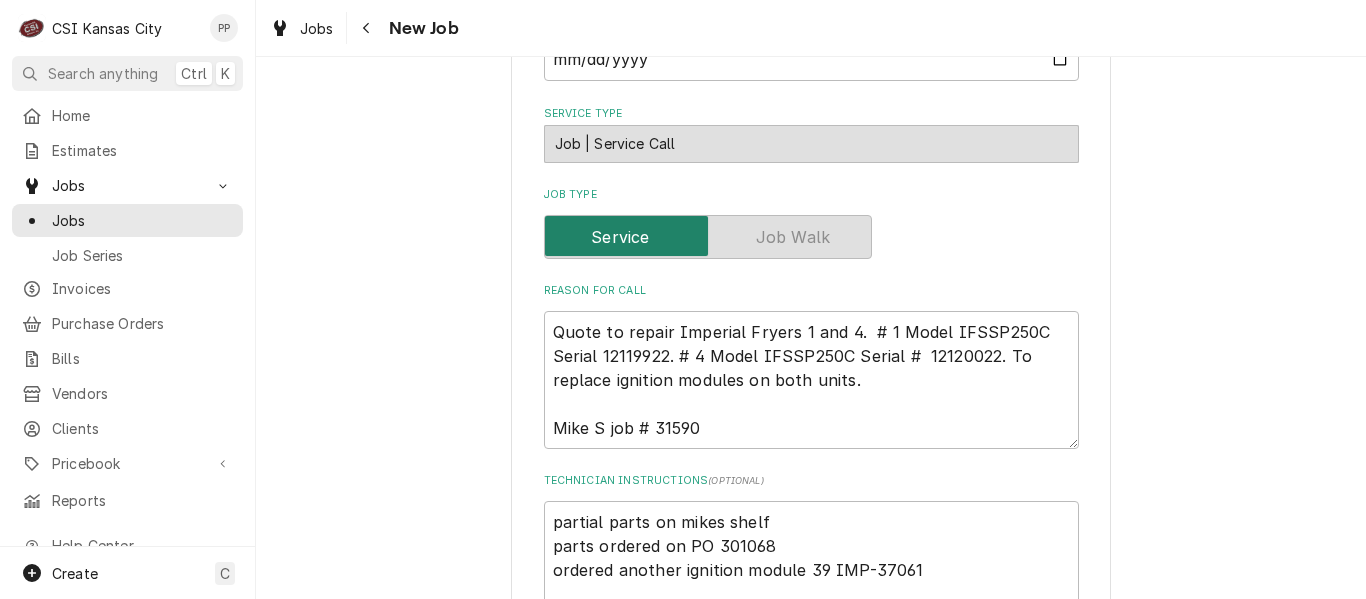 scroll, scrollTop: 0, scrollLeft: 0, axis: both 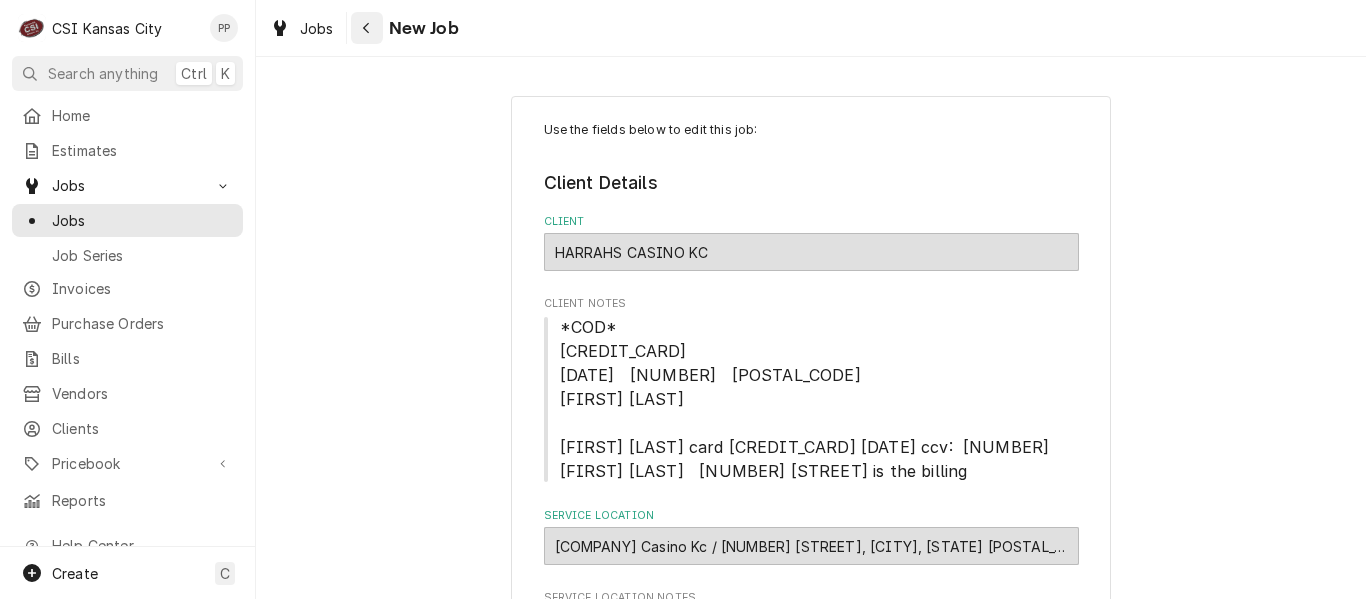 click at bounding box center [367, 28] 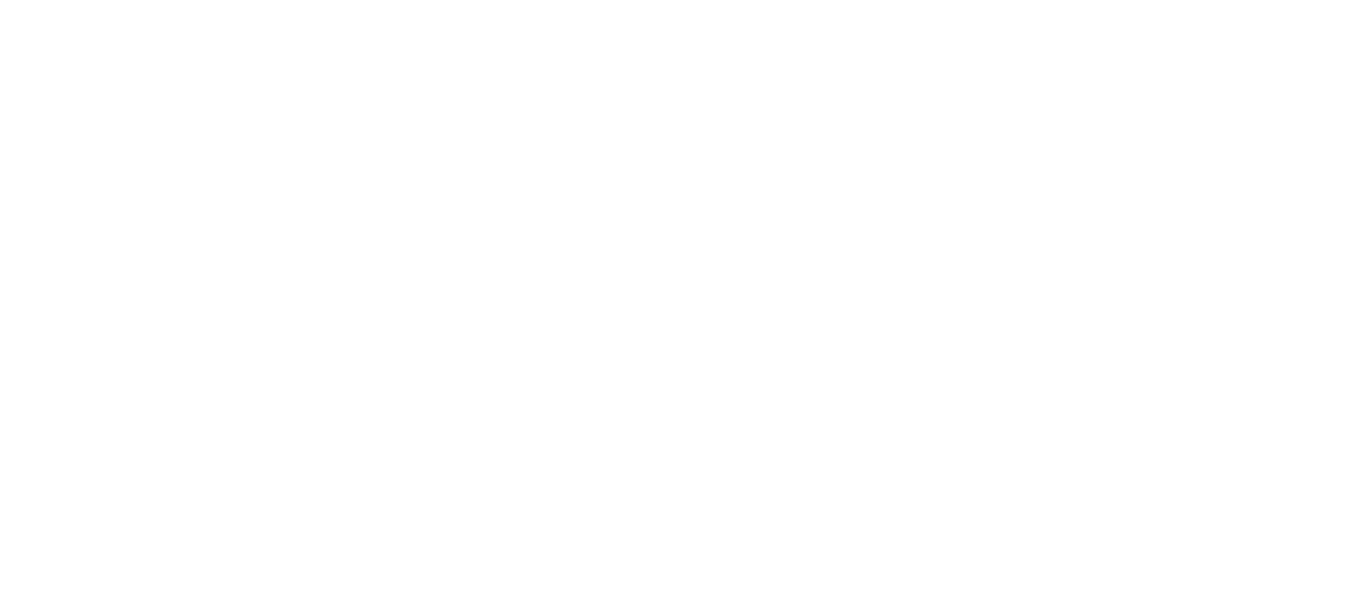 scroll, scrollTop: 0, scrollLeft: 0, axis: both 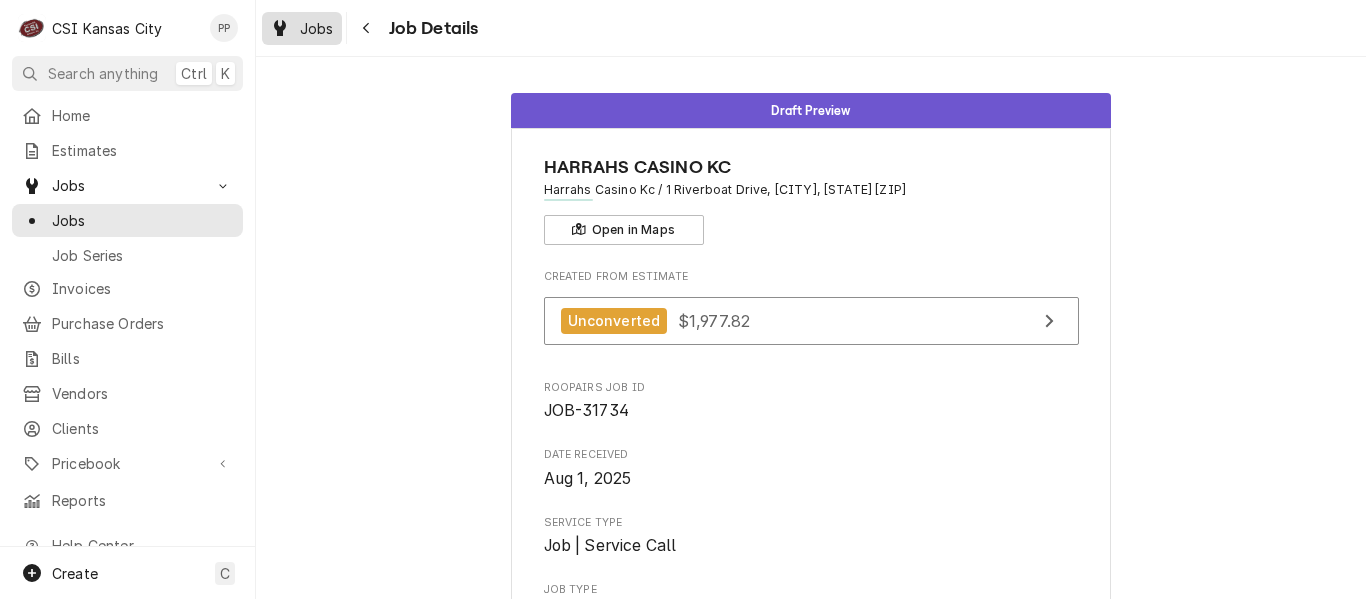 click on "Jobs" at bounding box center [317, 28] 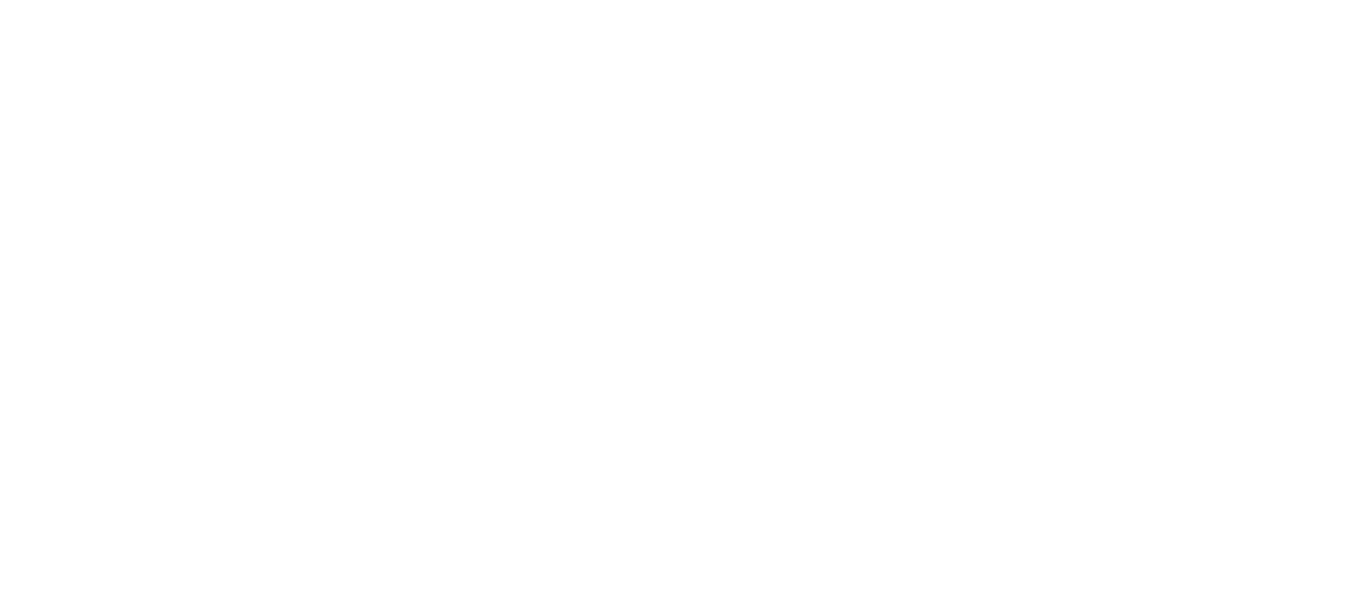 scroll, scrollTop: 0, scrollLeft: 0, axis: both 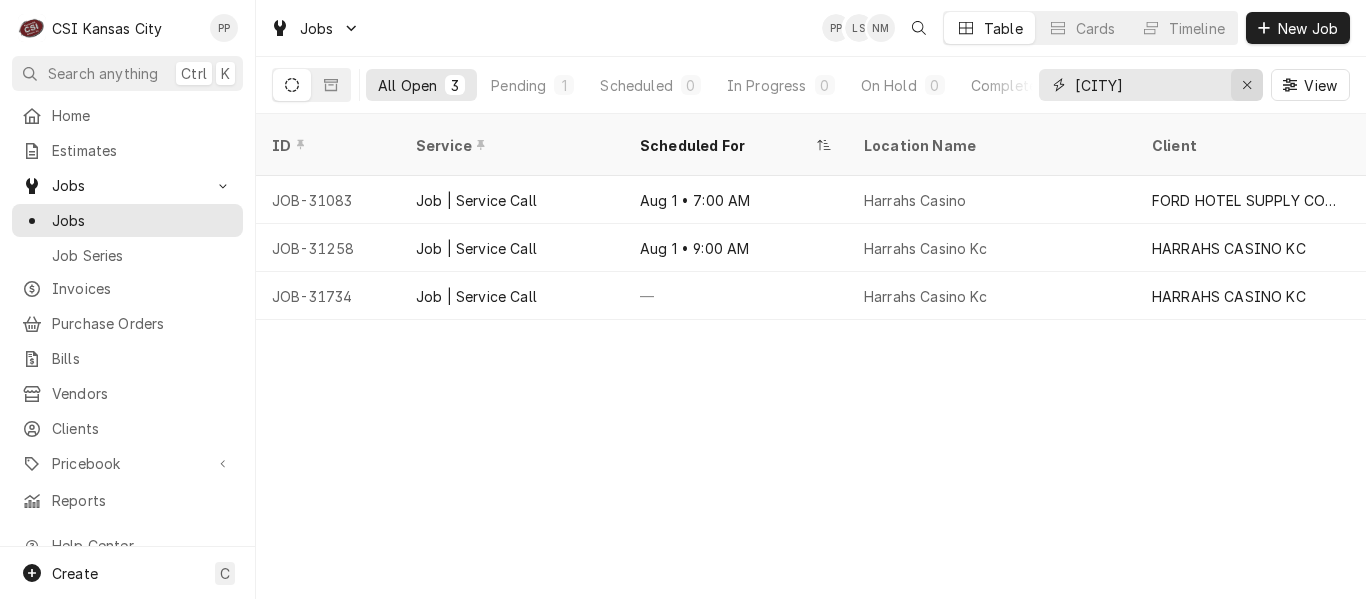 click 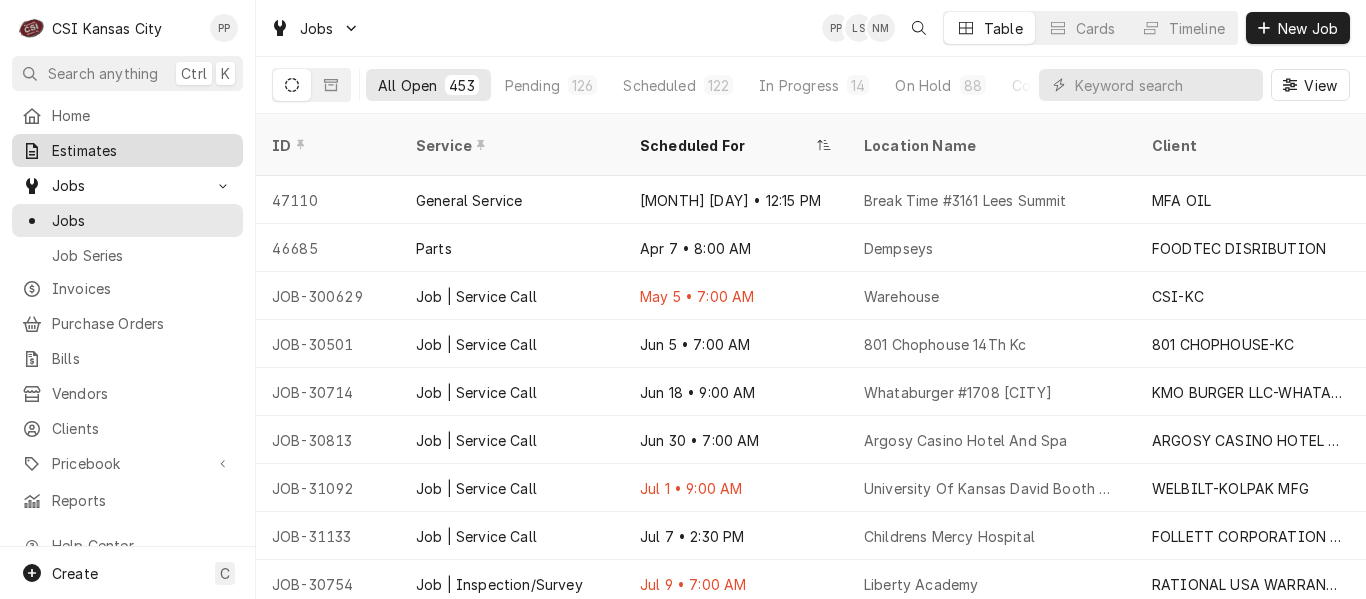 click on "Estimates" at bounding box center (142, 150) 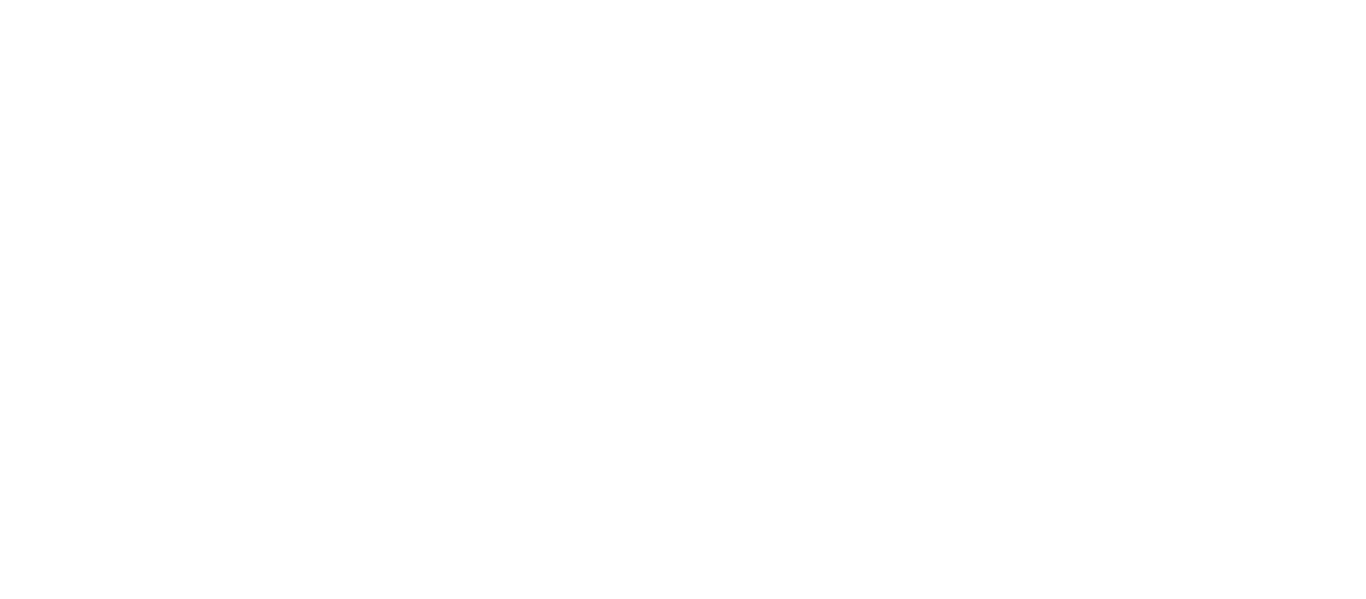 scroll, scrollTop: 0, scrollLeft: 0, axis: both 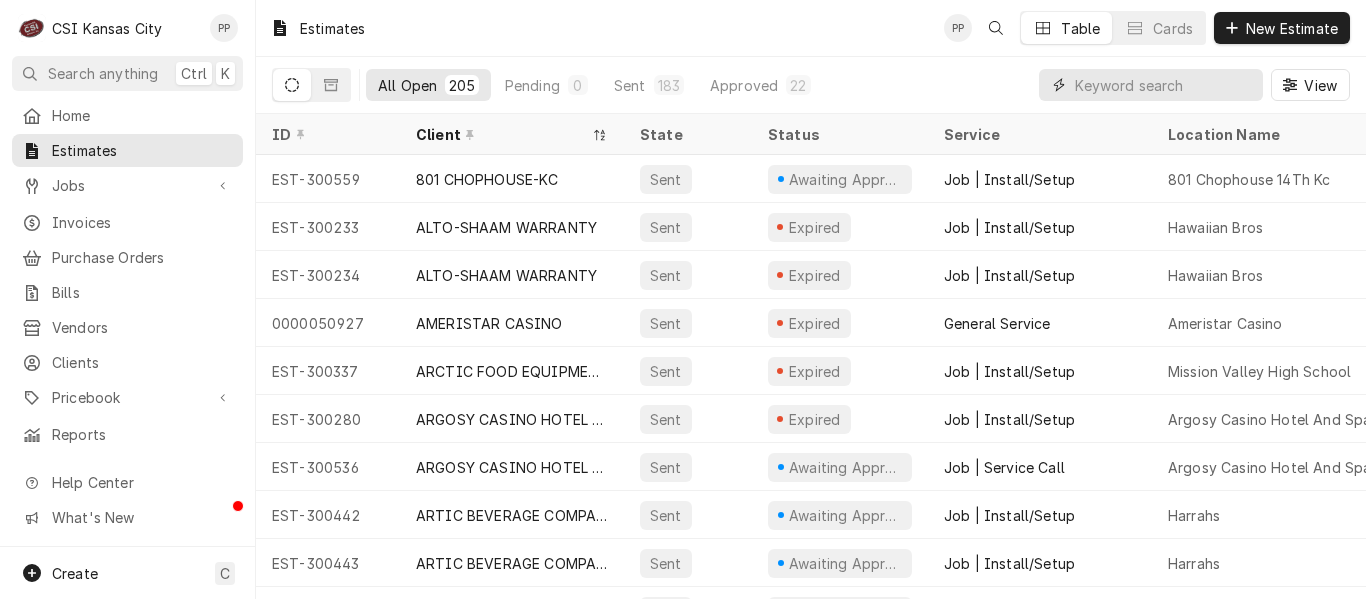 click at bounding box center [1164, 85] 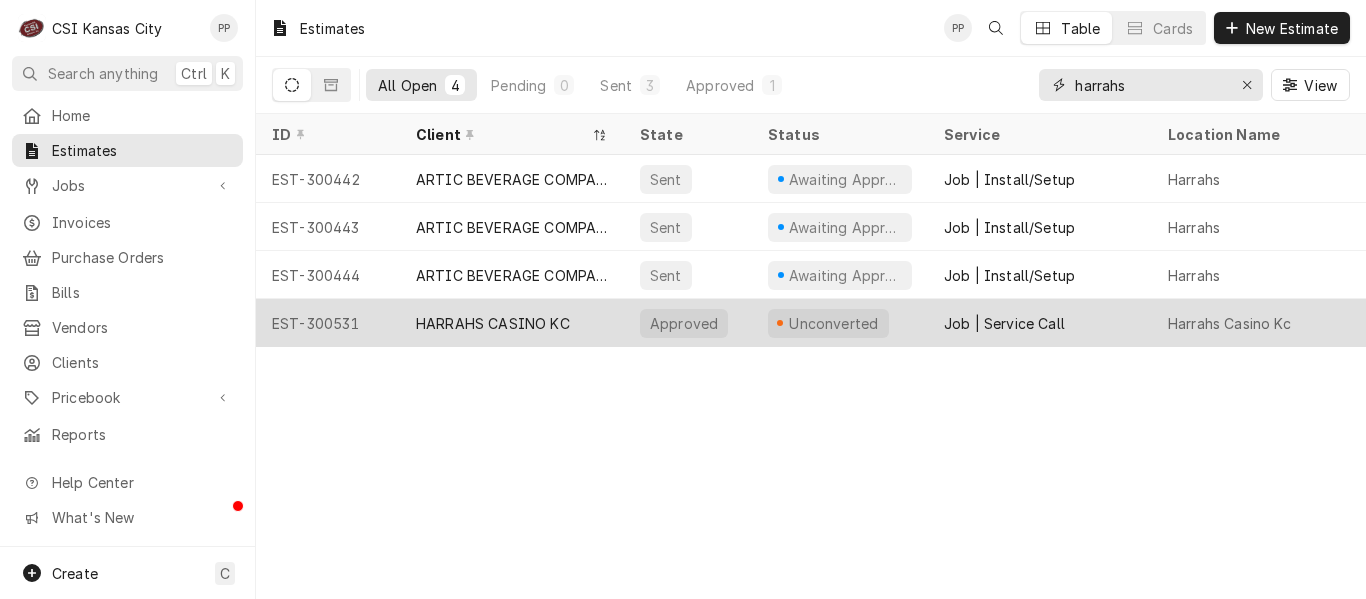 type on "harrahs" 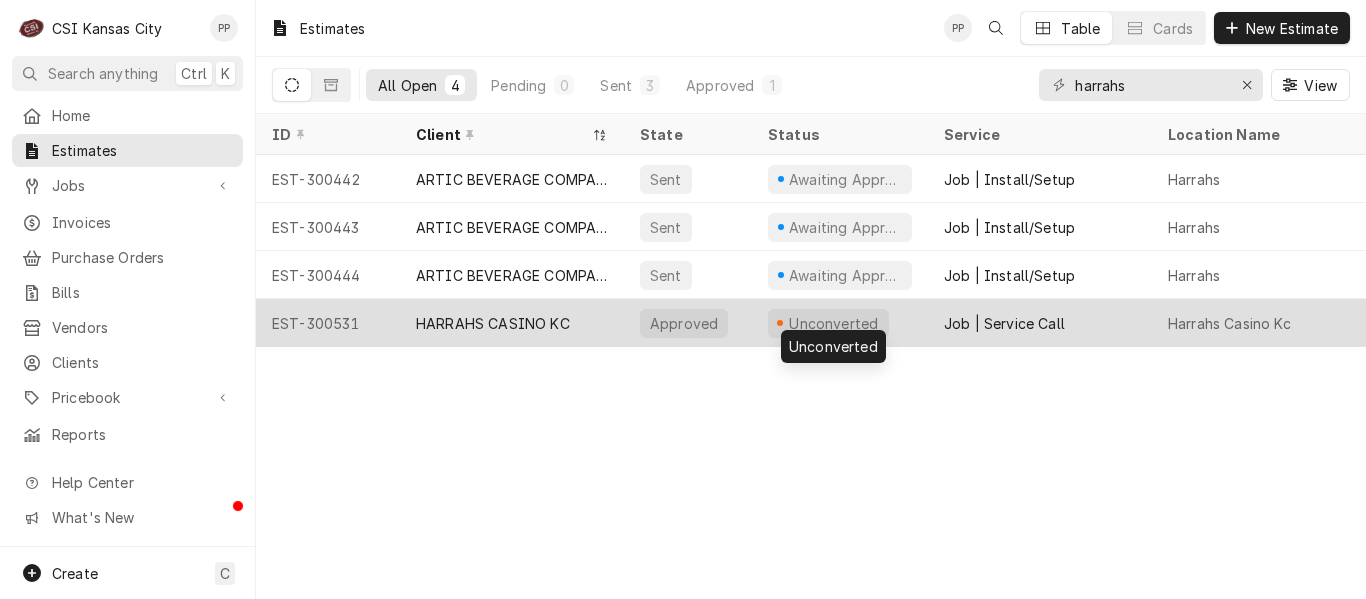 click on "Unconverted" at bounding box center (834, 323) 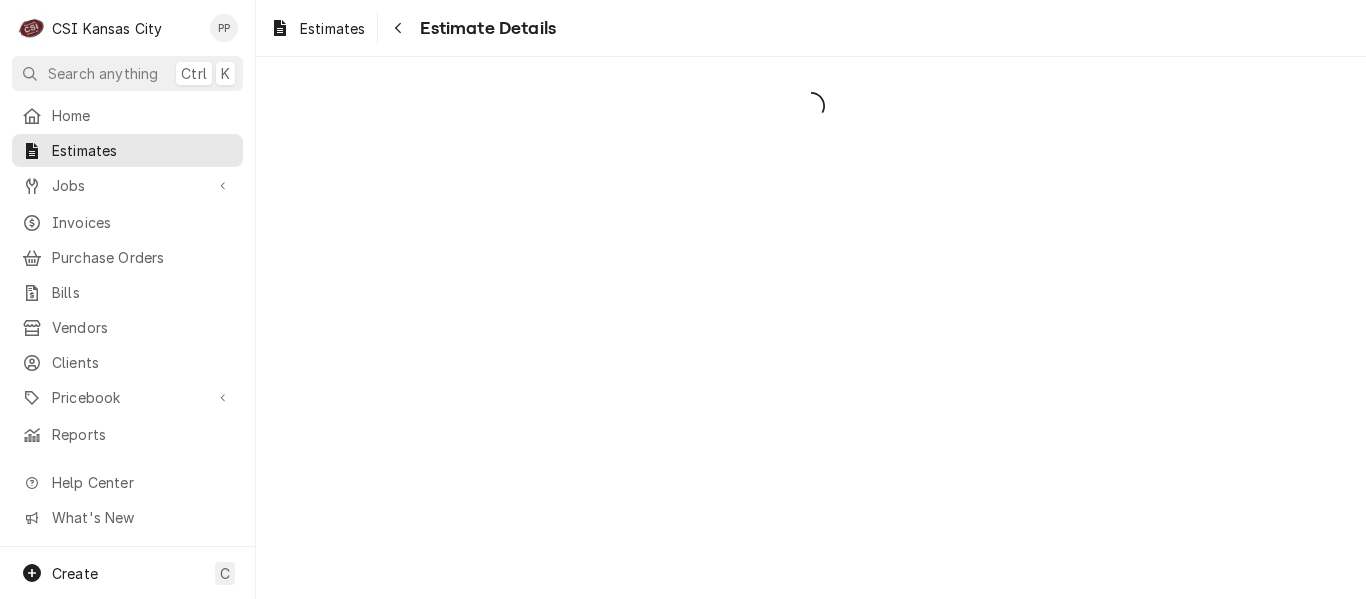 scroll, scrollTop: 0, scrollLeft: 0, axis: both 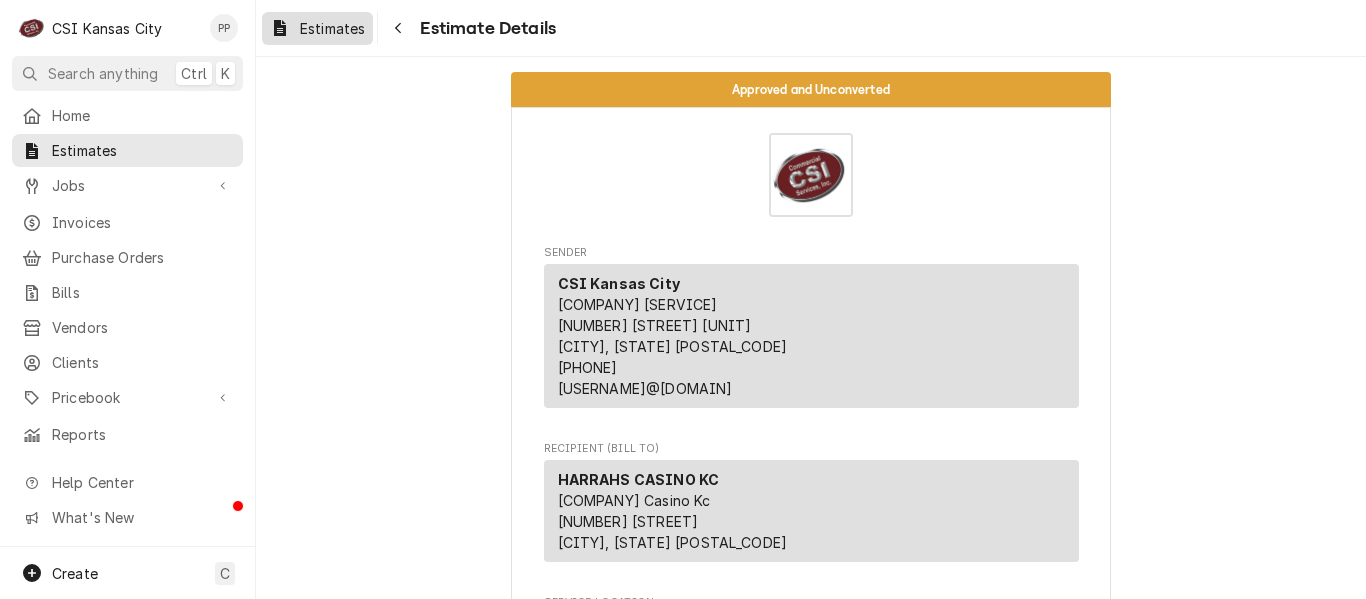 click on "Estimates" at bounding box center [332, 28] 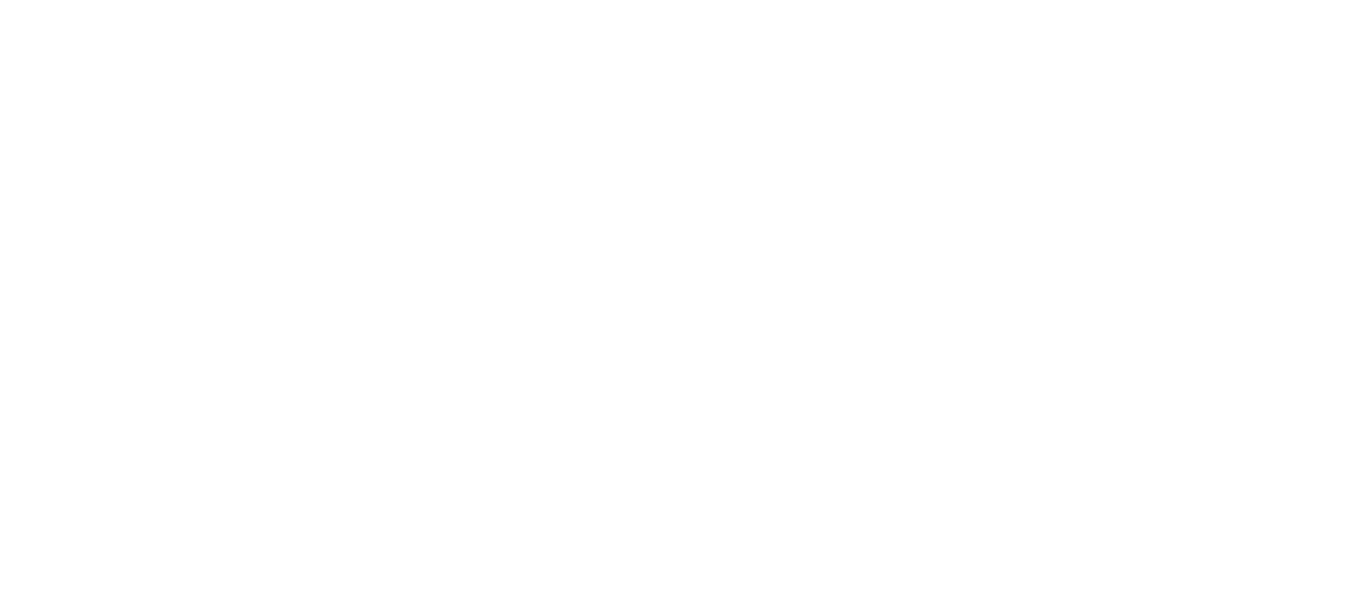 scroll, scrollTop: 0, scrollLeft: 0, axis: both 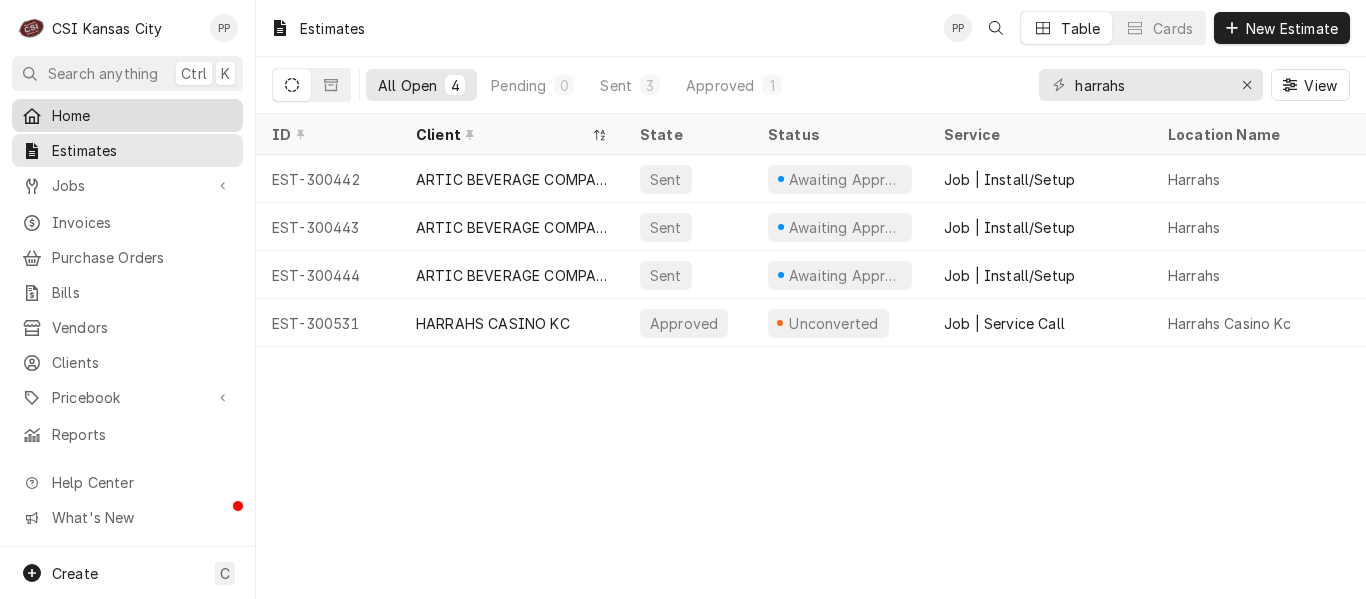 click on "Home" at bounding box center [127, 115] 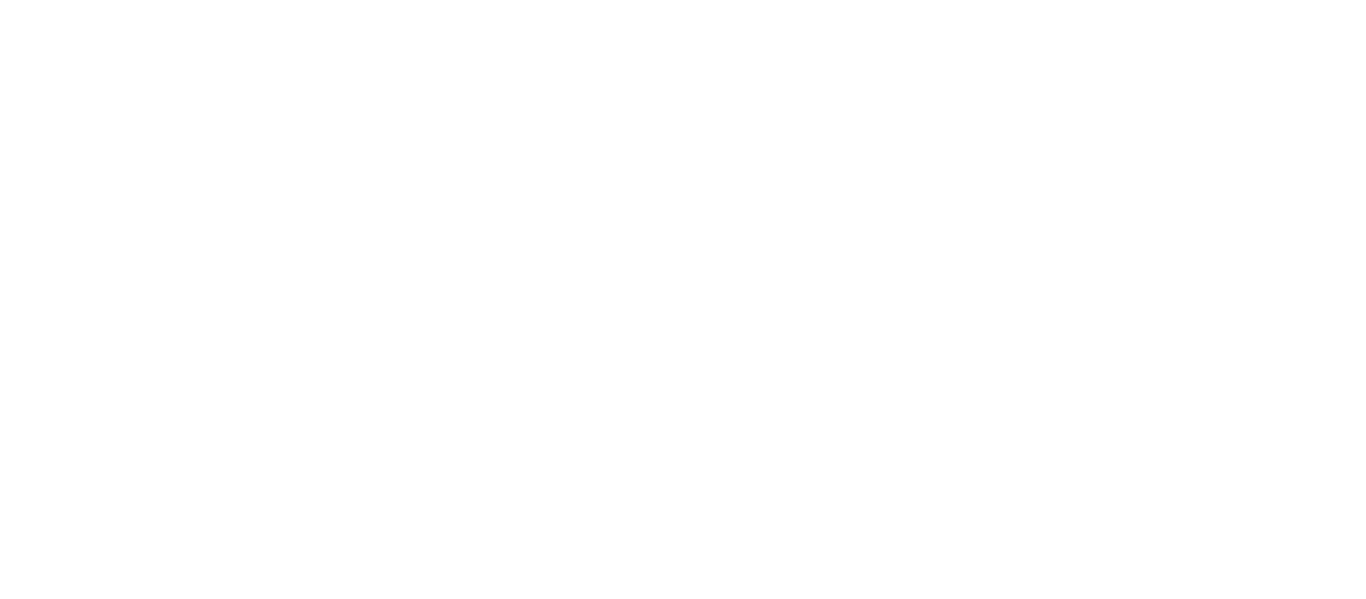 scroll, scrollTop: 0, scrollLeft: 0, axis: both 